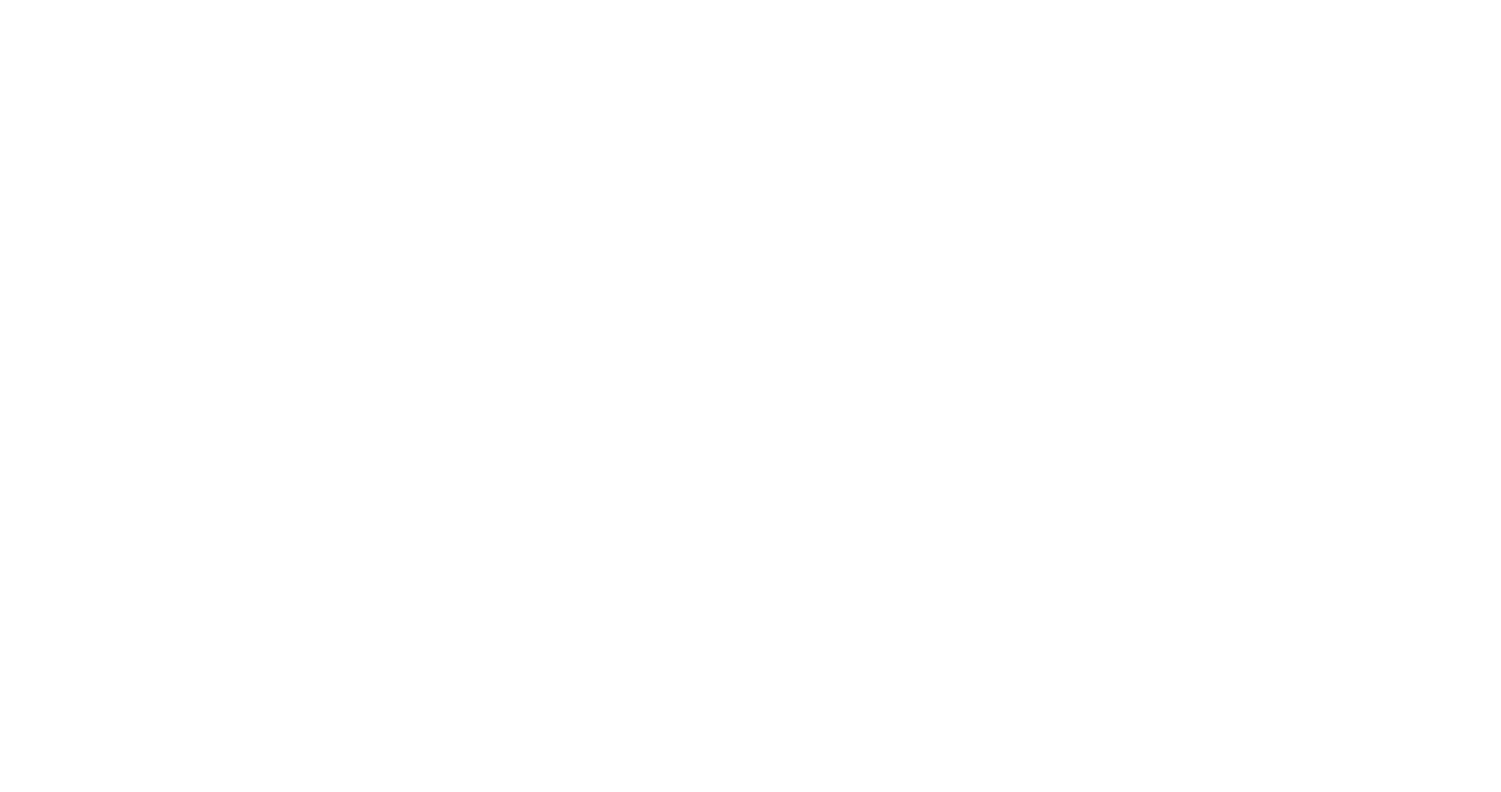 scroll, scrollTop: 0, scrollLeft: 0, axis: both 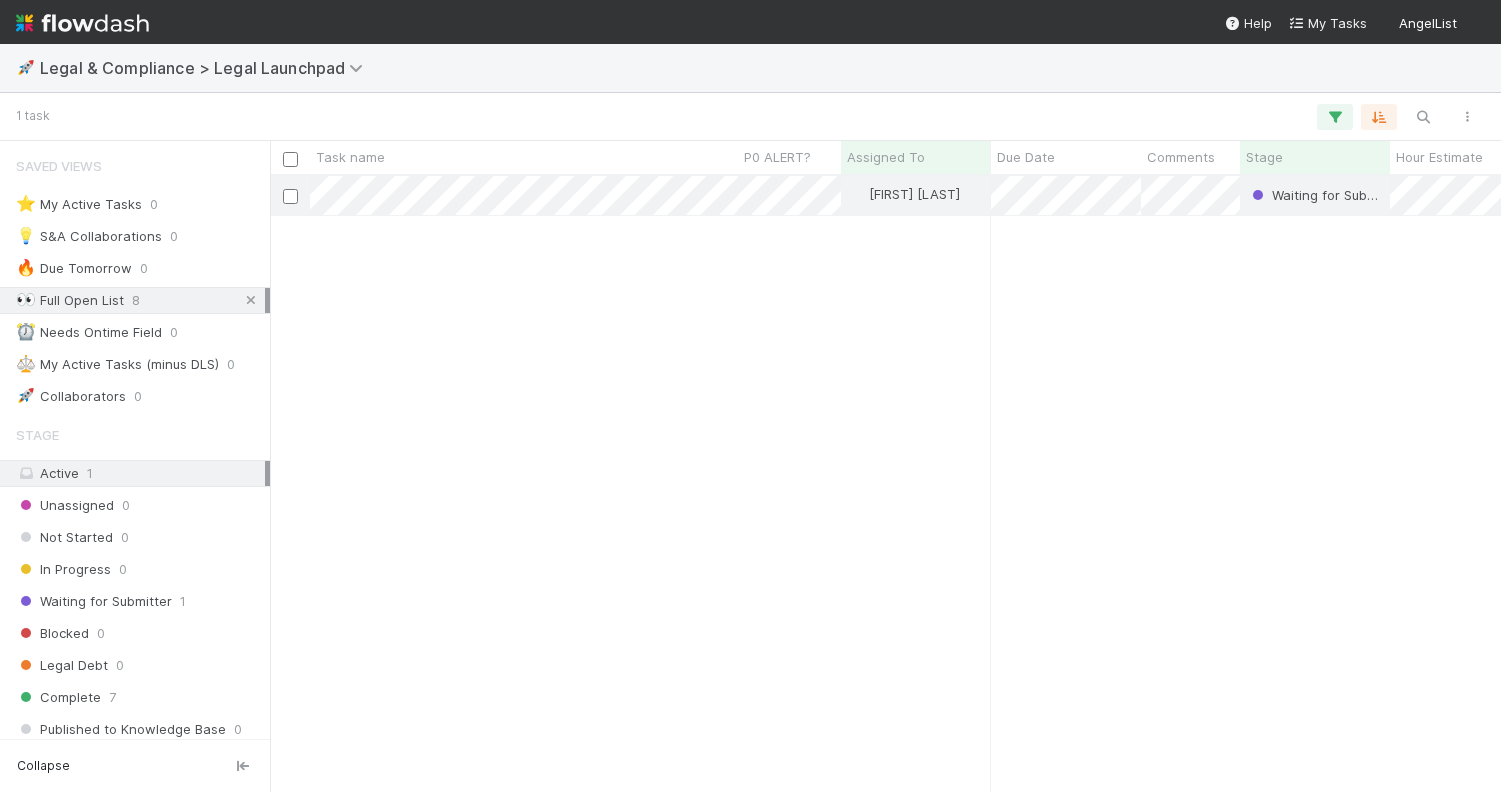 click at bounding box center (251, 300) 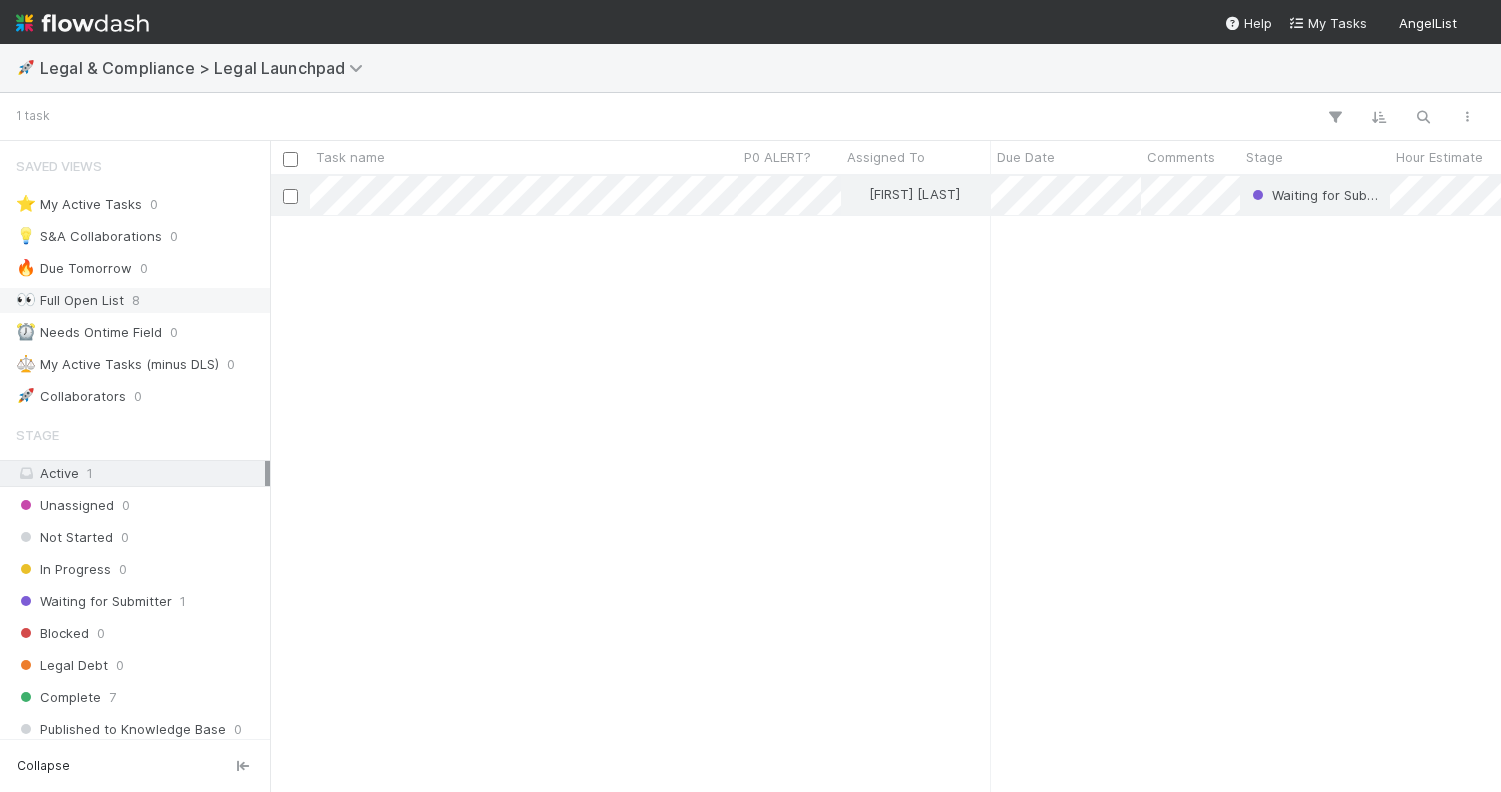 scroll, scrollTop: 0, scrollLeft: 1, axis: horizontal 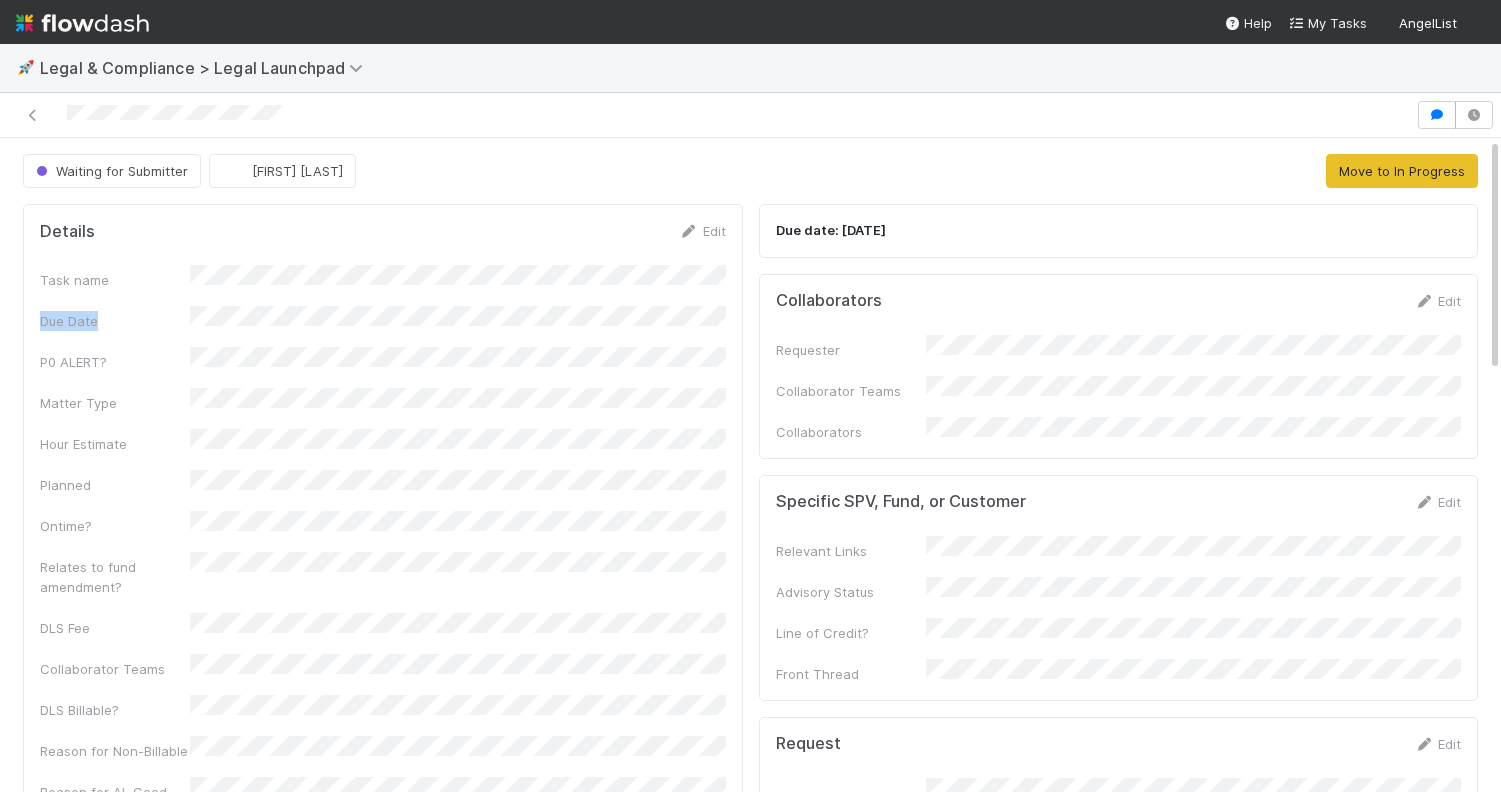 click on "Task name  Due Date  P0 ALERT?  Matter Type  Hour Estimate  Planned  Ontime?  Relates to fund amendment?  DLS Fee  Collaborator Teams  DLS Billable?  Reason for Non-Billable  Reason for AL Good Will  Work Completed?  Contractor Assist  CRM Action Item ID" at bounding box center (383, 605) 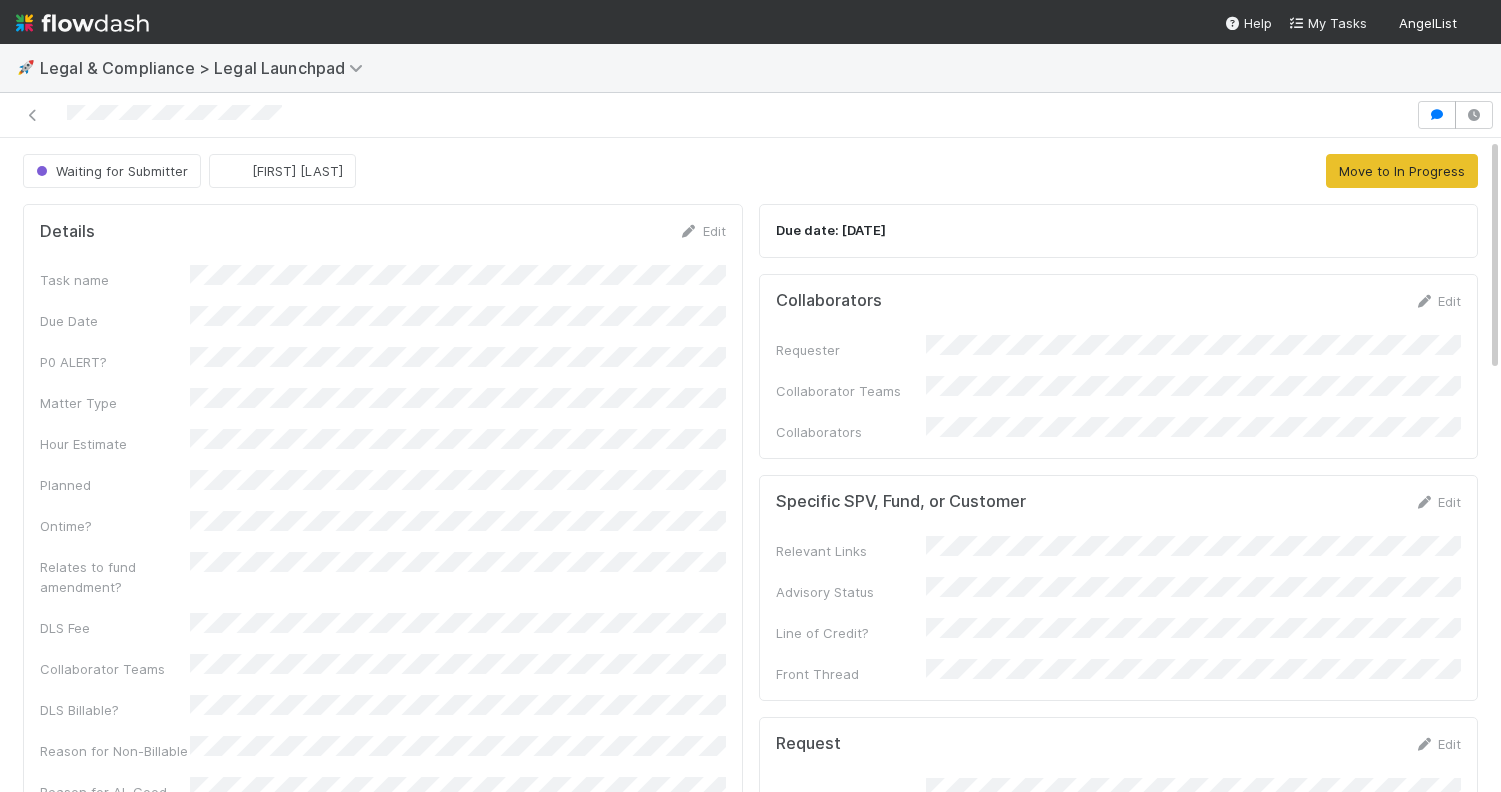 click on "Details Edit Task name  Due Date  P0 ALERT?  Matter Type  Hour Estimate  Planned  Ontime?  Relates to fund amendment?  DLS Fee  Collaborator Teams  DLS Billable?  Reason for Non-Billable  Reason for AL Good Will  Work Completed?  Contractor Assist  CRM Action Item ID" at bounding box center [383, 583] 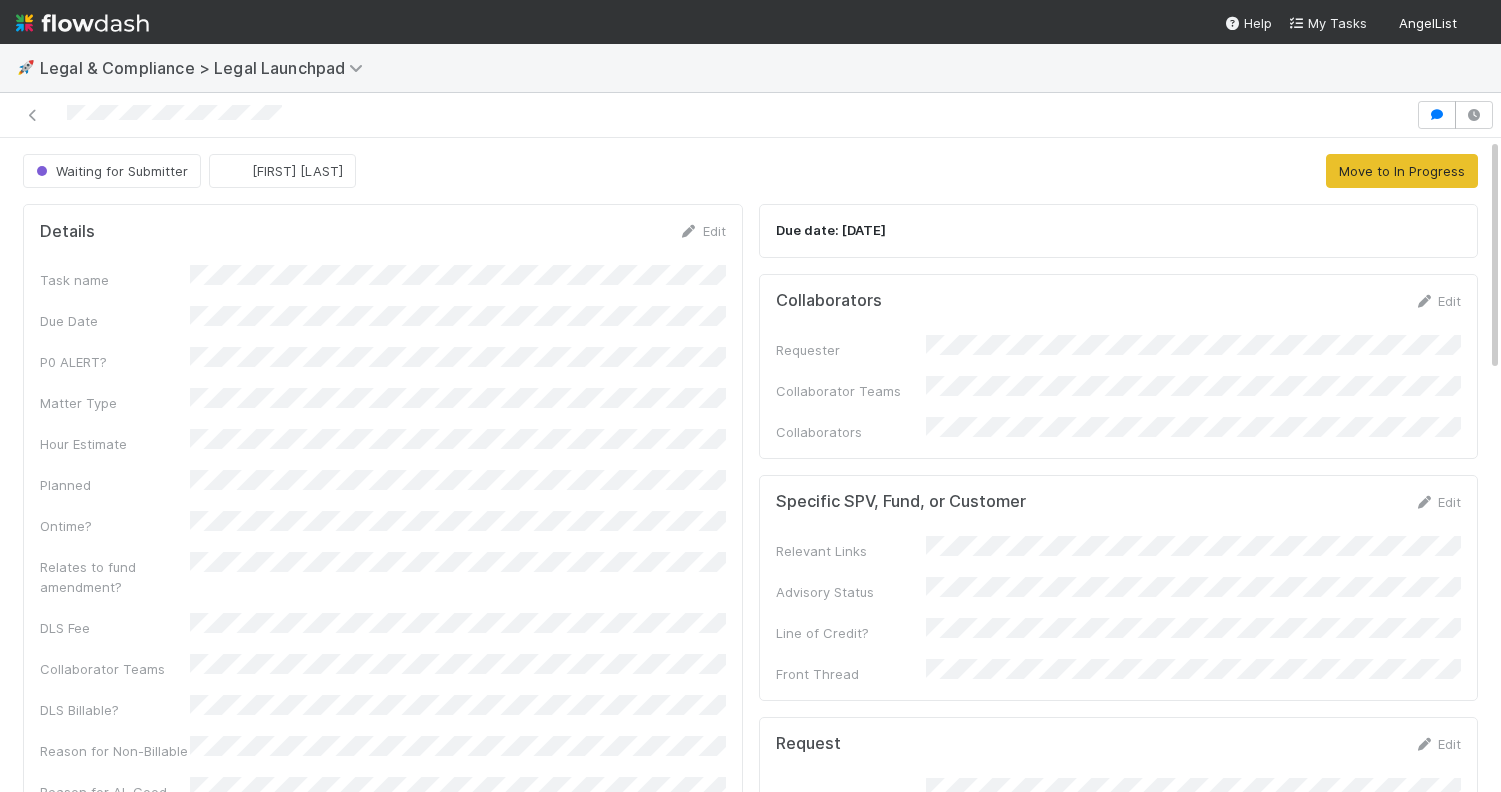 click on "Details Edit Task name  Due Date  P0 ALERT?  Matter Type  Hour Estimate  Planned  Ontime?  Relates to fund amendment?  DLS Fee  Collaborator Teams  DLS Billable?  Reason for Non-Billable  Reason for AL Good Will  Work Completed?  Contractor Assist  CRM Action Item ID" at bounding box center (383, 583) 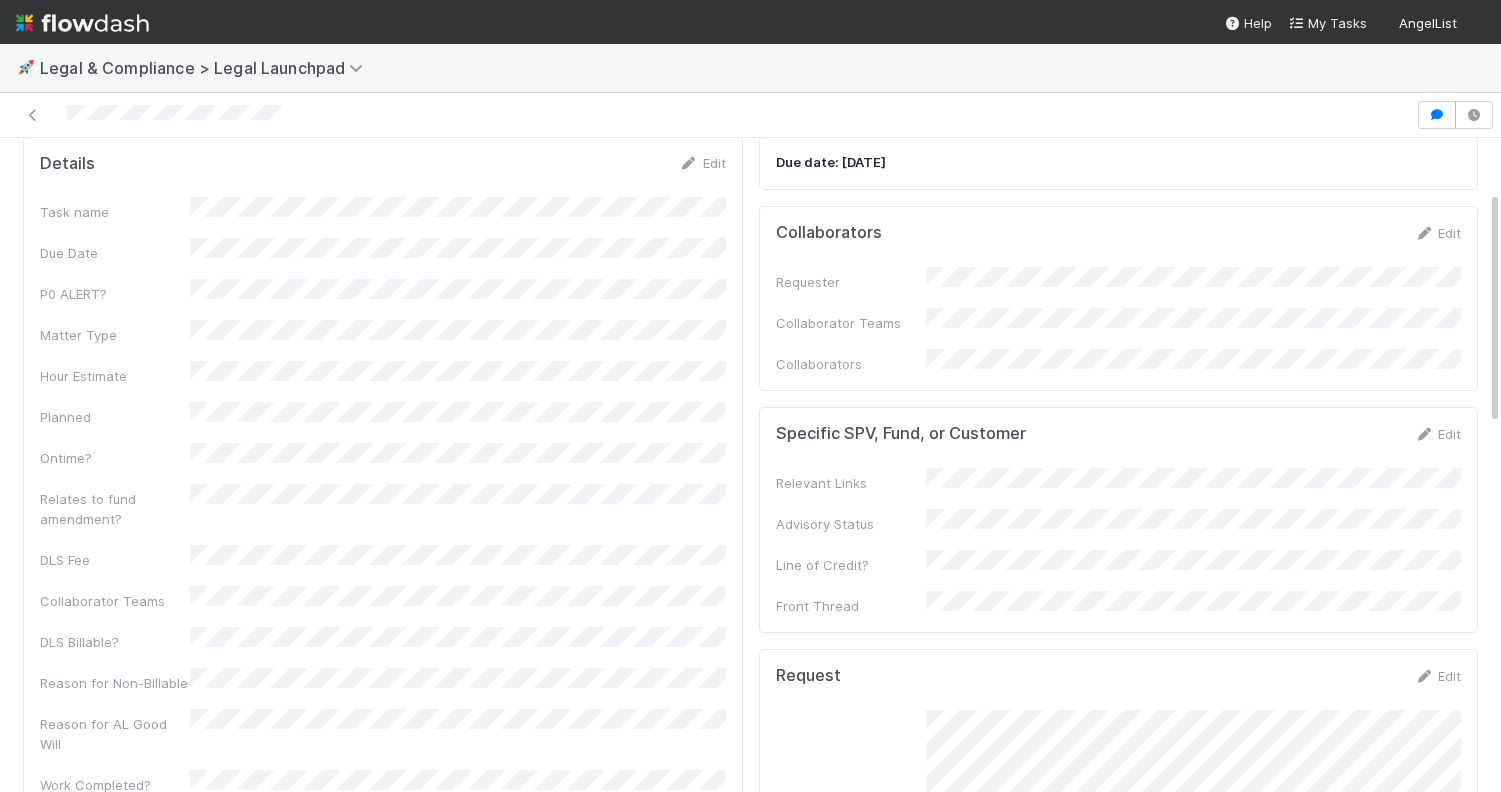 scroll, scrollTop: 0, scrollLeft: 0, axis: both 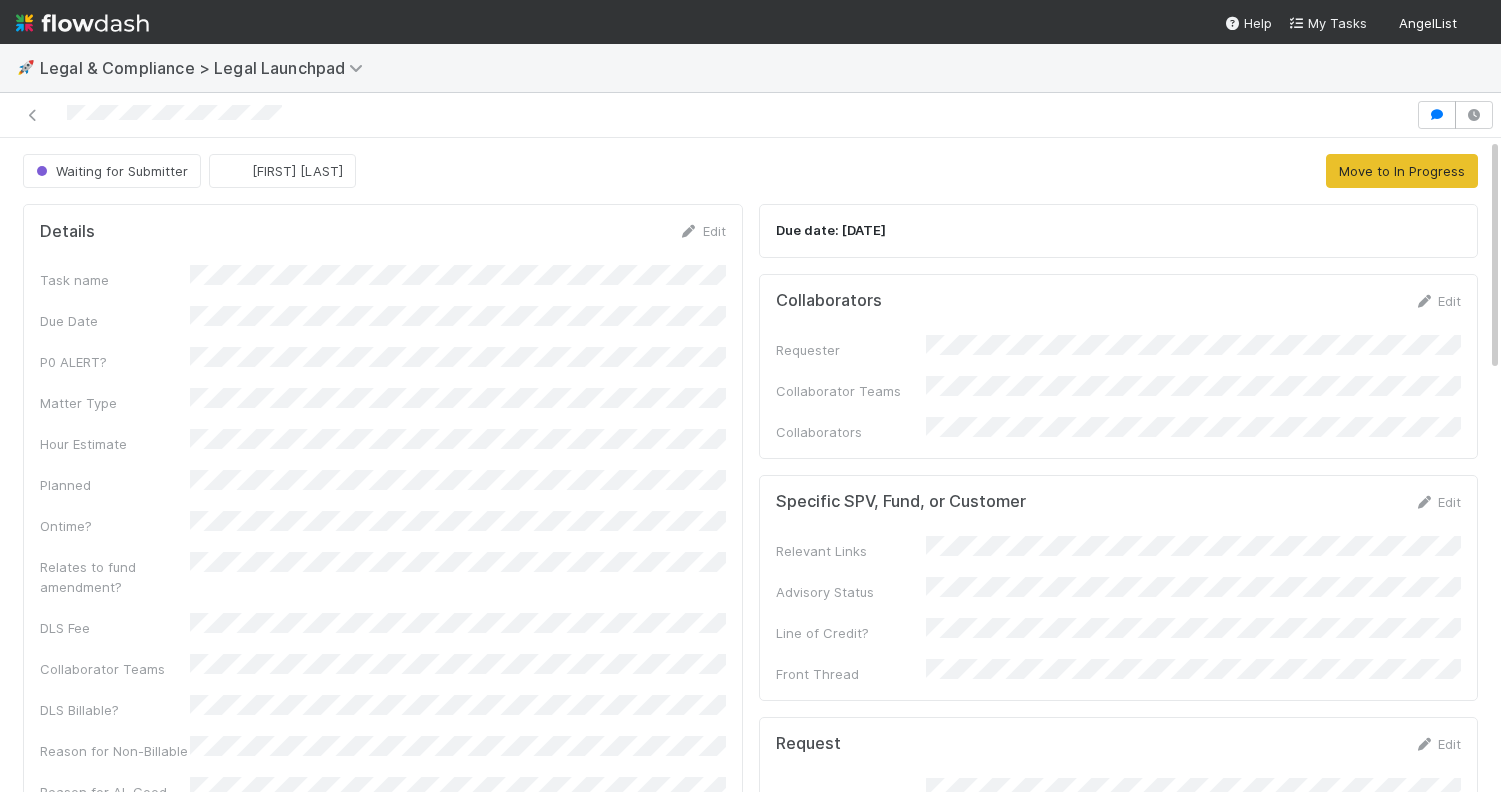 click on "Details Edit Task name  Due Date  P0 ALERT?  Matter Type  Hour Estimate  Planned  Ontime?  Relates to fund amendment?  DLS Fee  Collaborator Teams  DLS Billable?  Reason for Non-Billable  Reason for AL Good Will  Work Completed?  Contractor Assist  CRM Action Item ID" at bounding box center [383, 583] 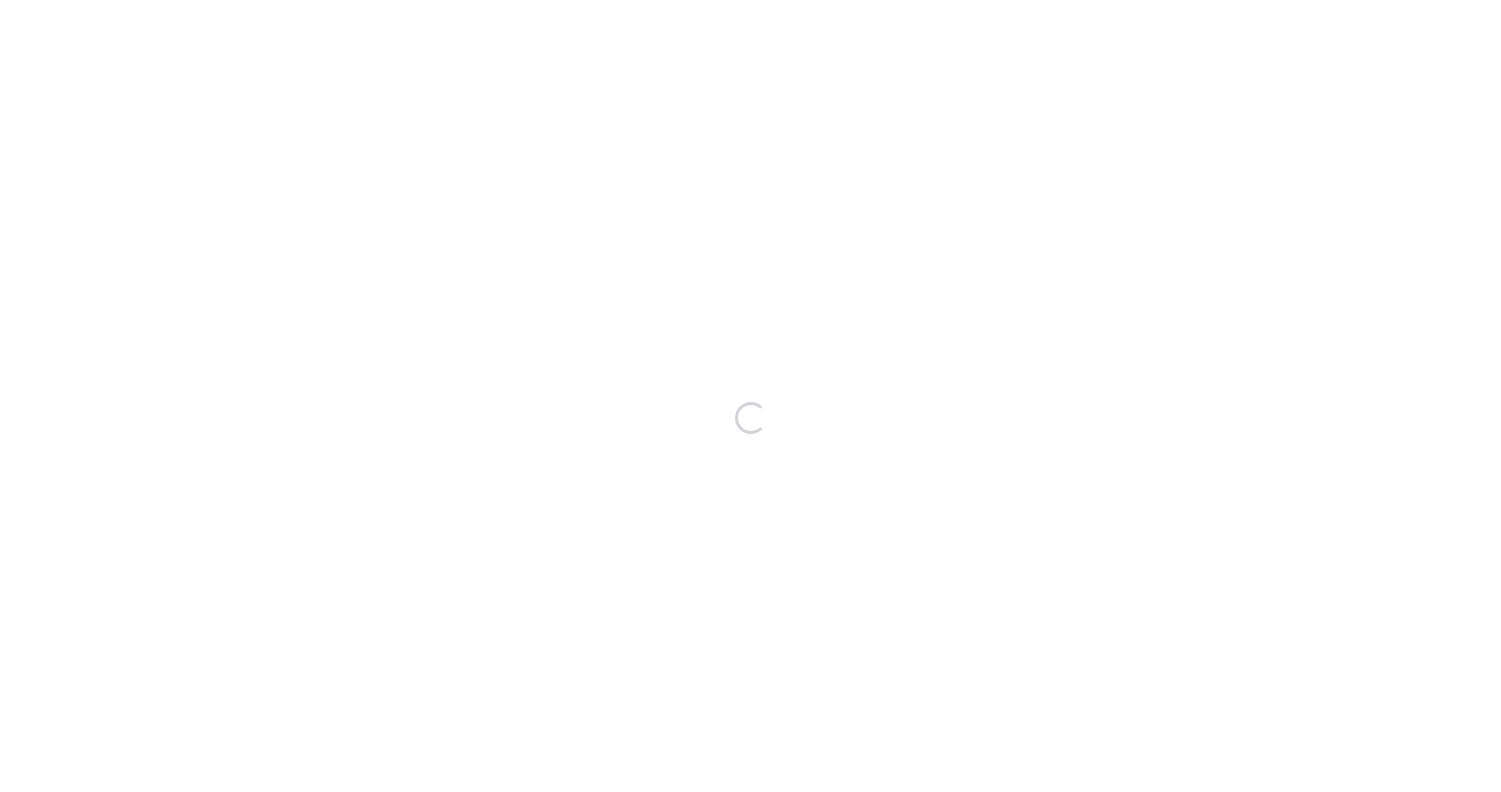 scroll, scrollTop: 0, scrollLeft: 0, axis: both 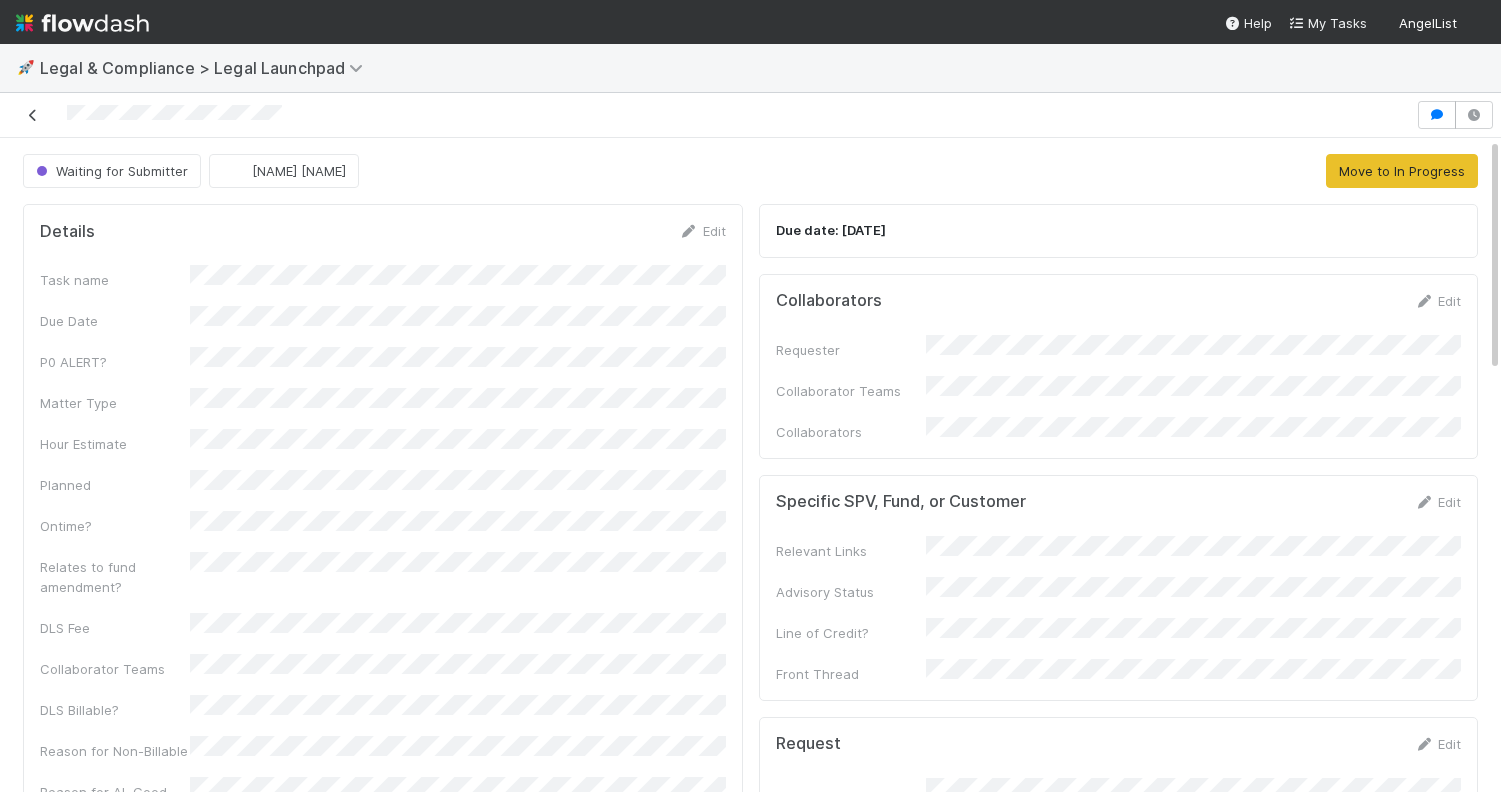click at bounding box center (33, 115) 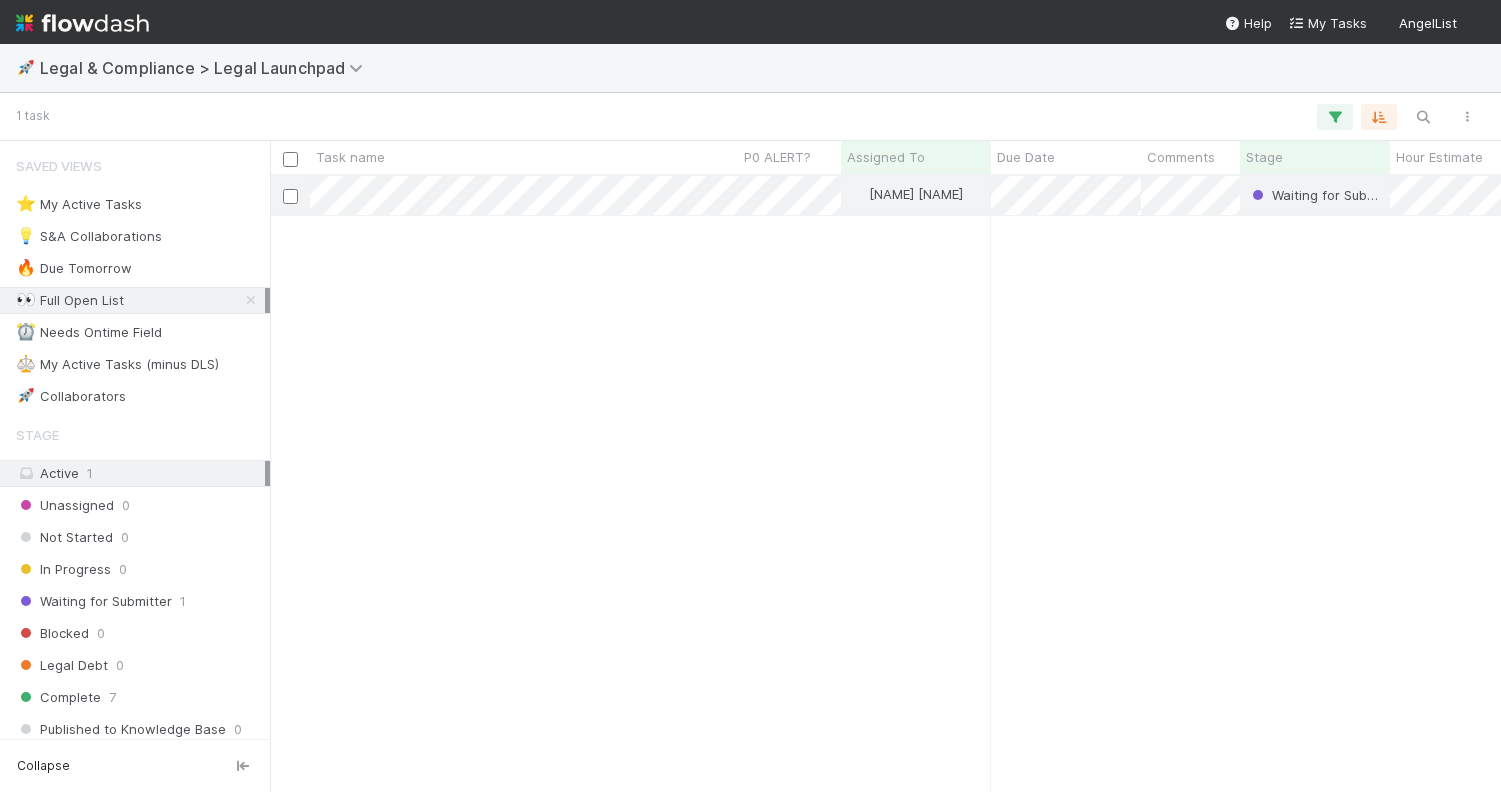 scroll, scrollTop: 0, scrollLeft: 1, axis: horizontal 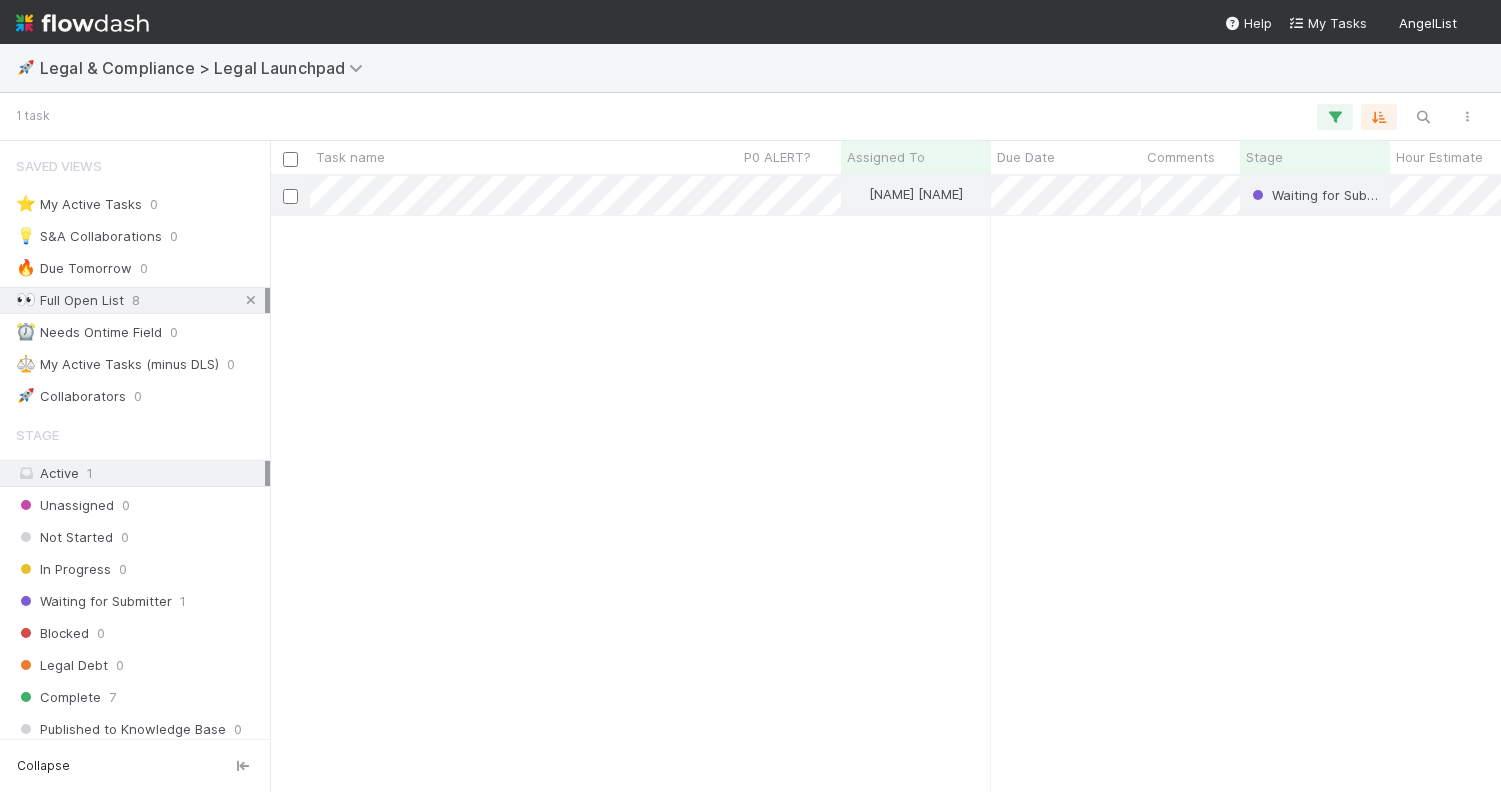 click at bounding box center (251, 300) 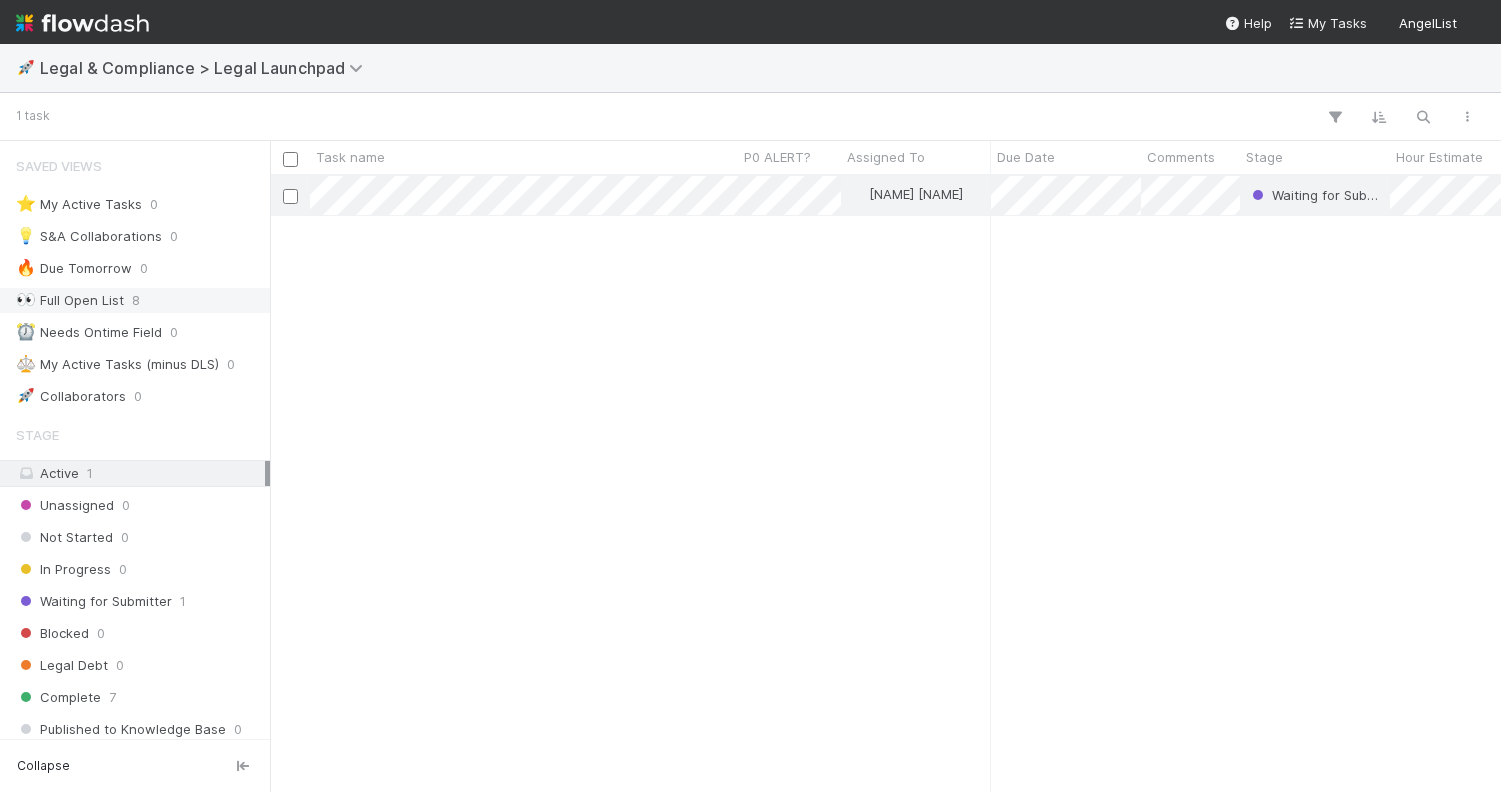 scroll, scrollTop: 0, scrollLeft: 1, axis: horizontal 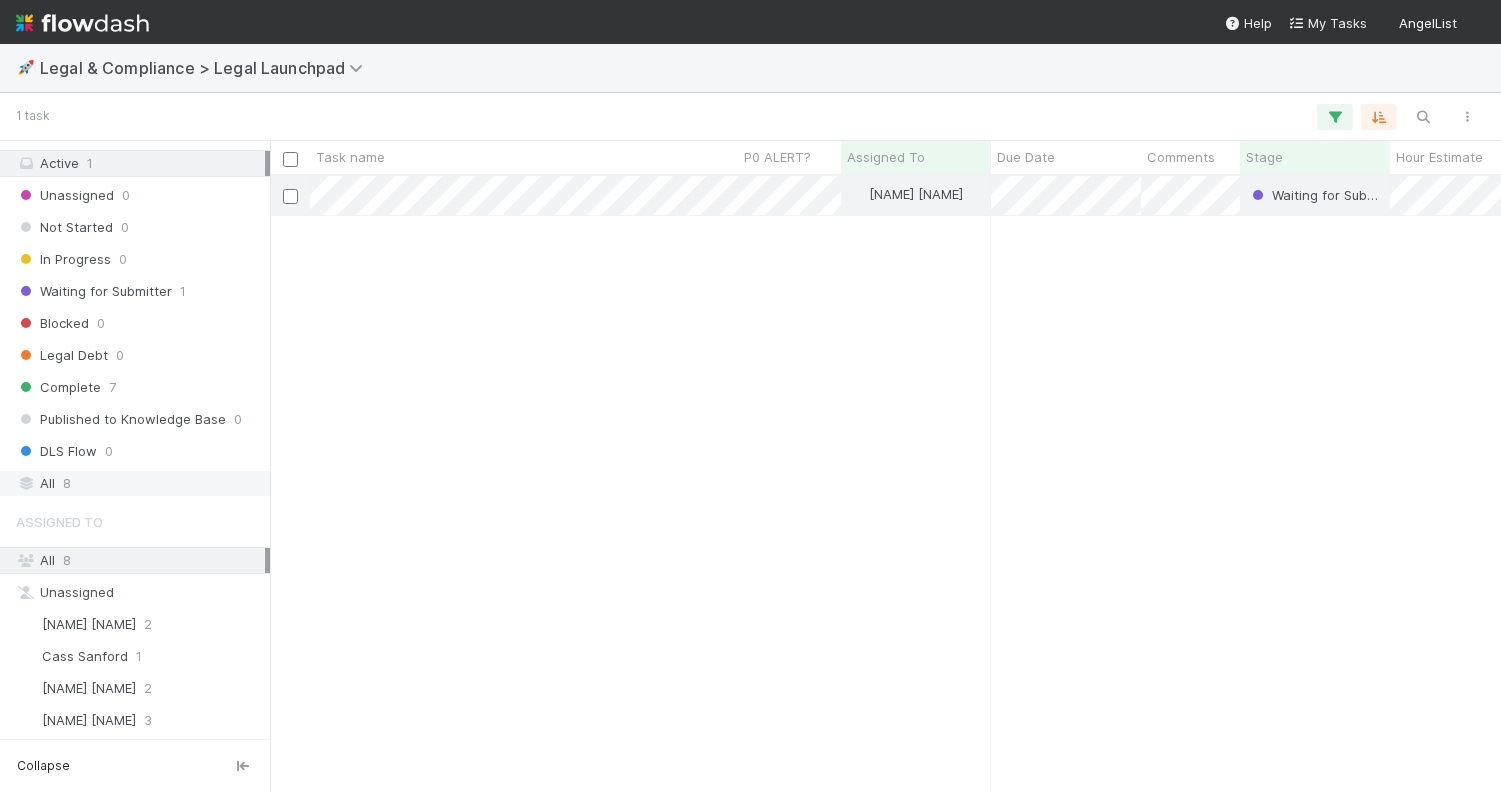 click on "All 8" at bounding box center [140, 483] 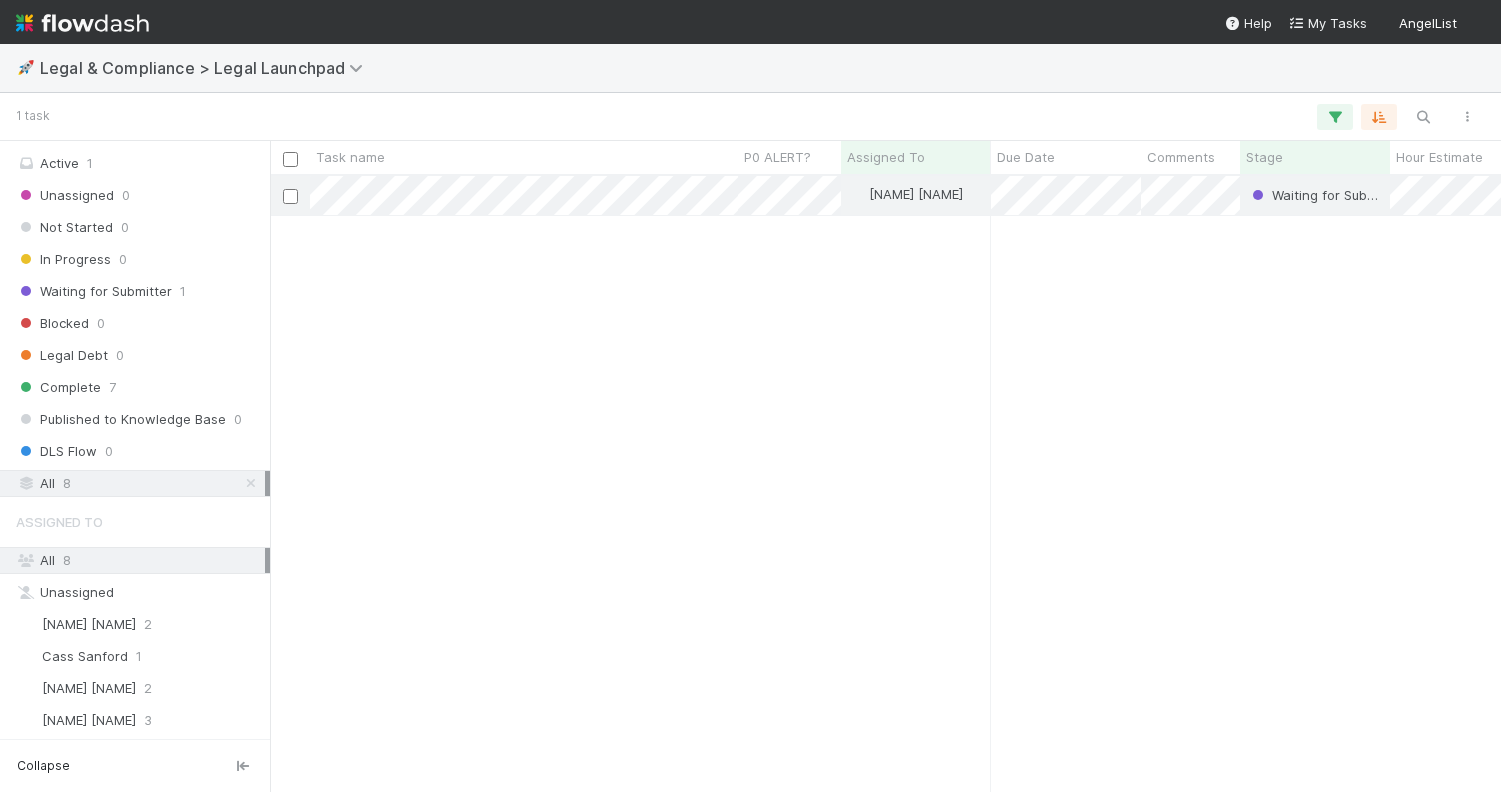 scroll, scrollTop: 0, scrollLeft: 1, axis: horizontal 